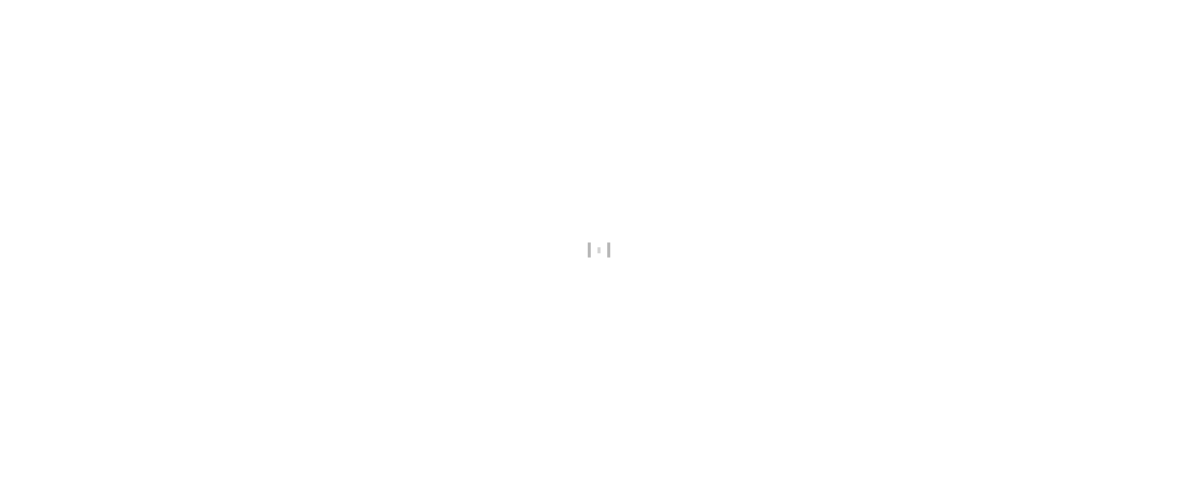 scroll, scrollTop: 0, scrollLeft: 0, axis: both 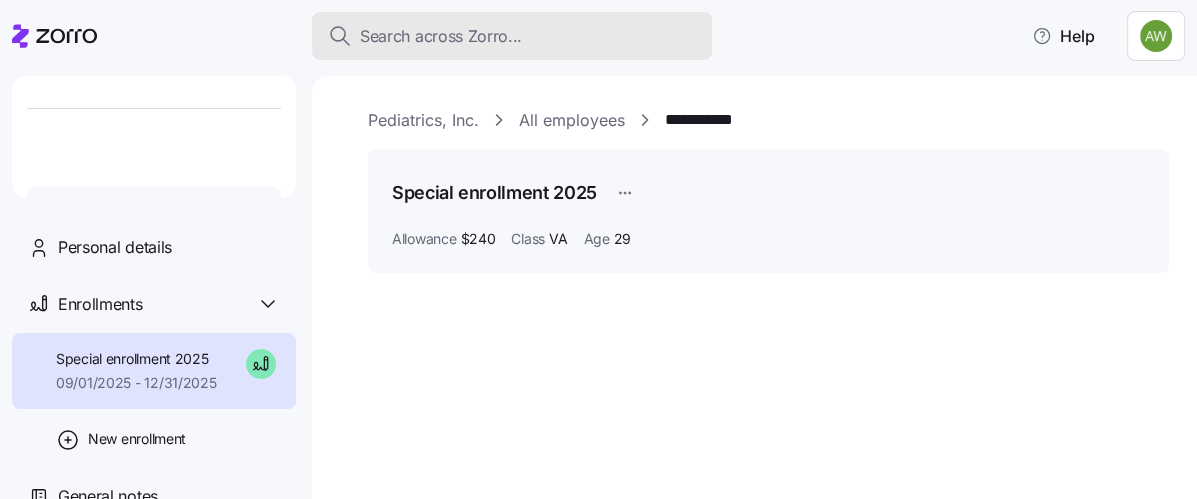 click on "Search across Zorro..." at bounding box center [441, 36] 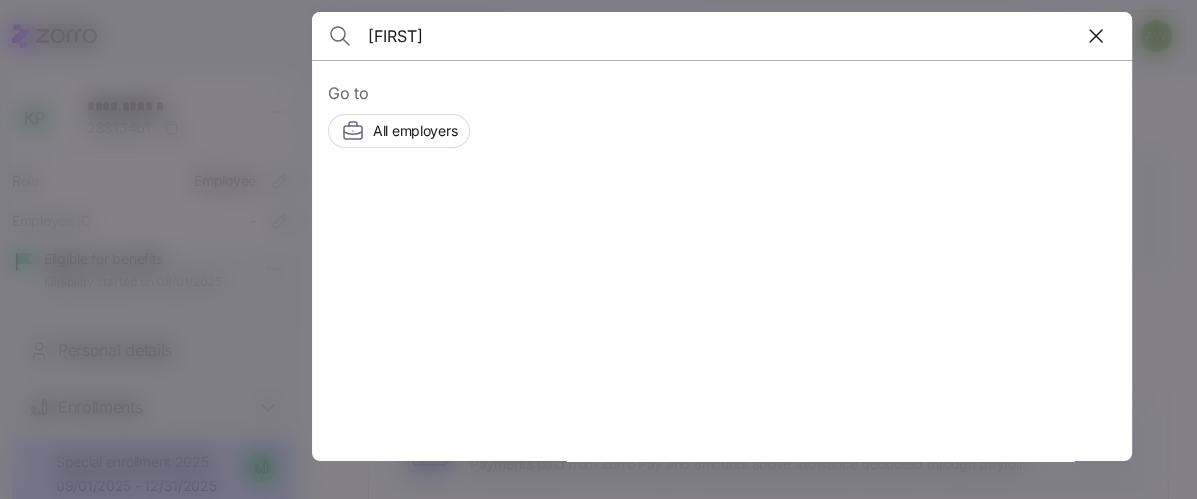 type on "[FIRST]" 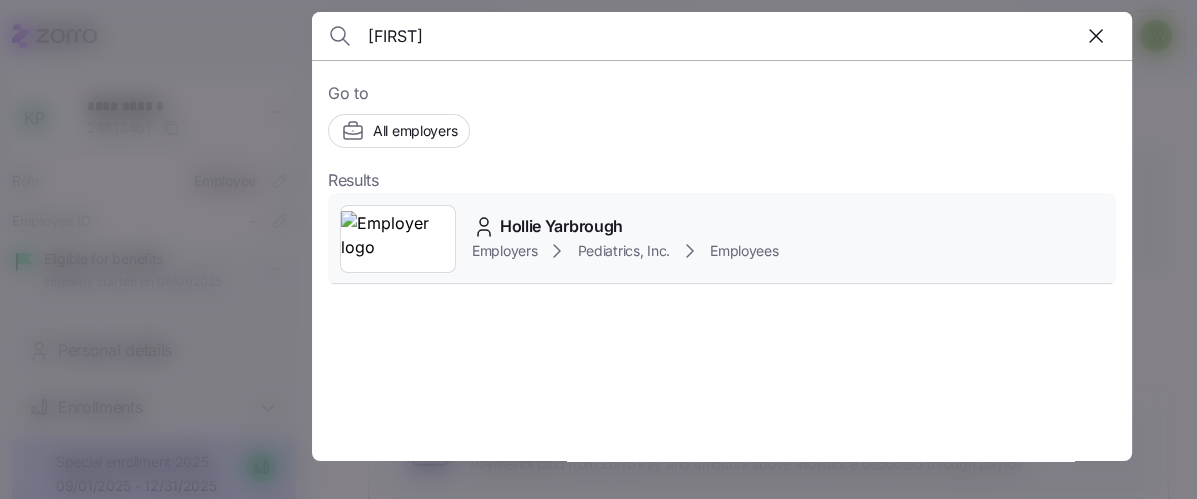 click at bounding box center (398, 239) 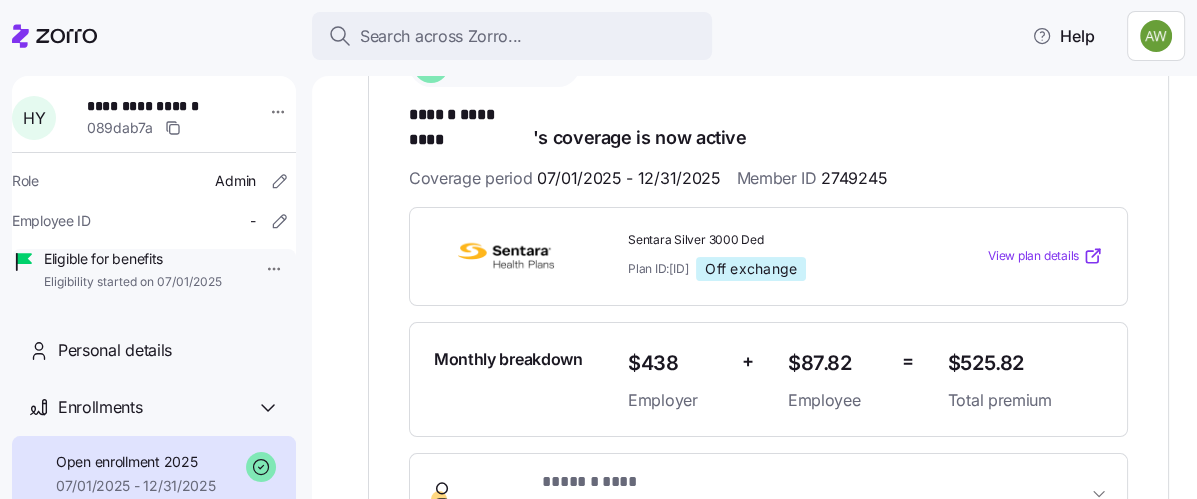 scroll, scrollTop: 0, scrollLeft: 0, axis: both 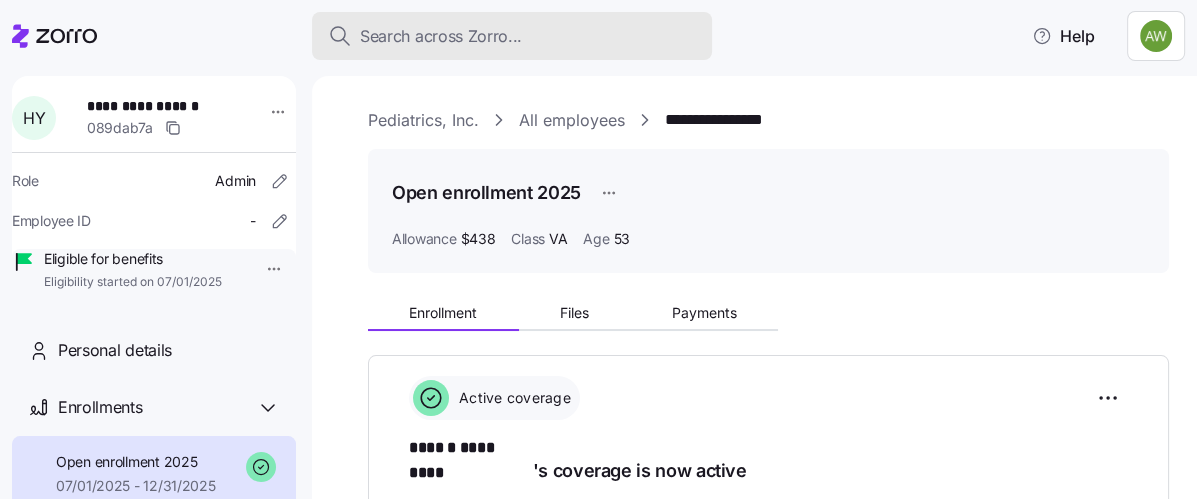 click on "Search across Zorro..." at bounding box center [441, 36] 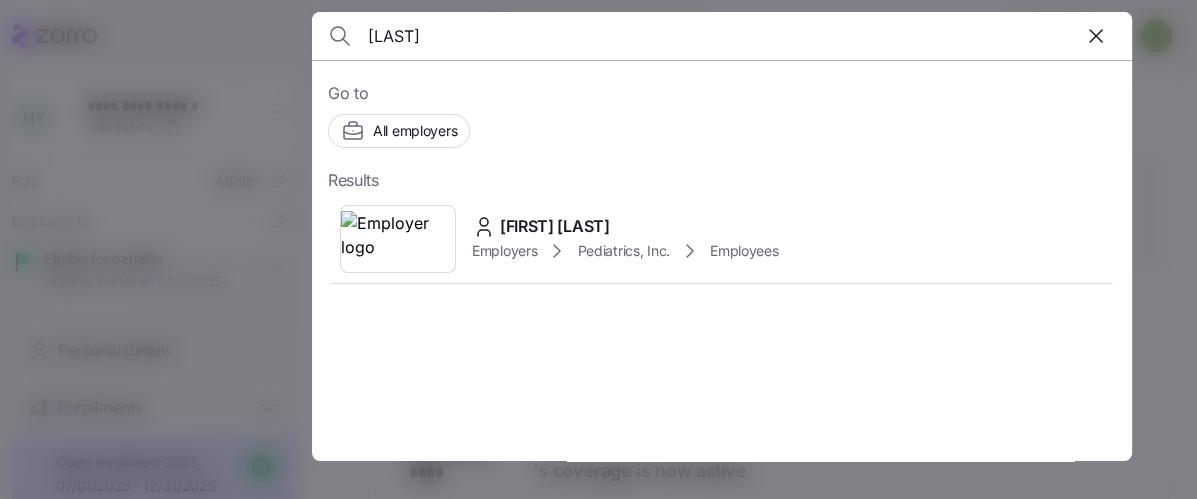 type on "[LAST]" 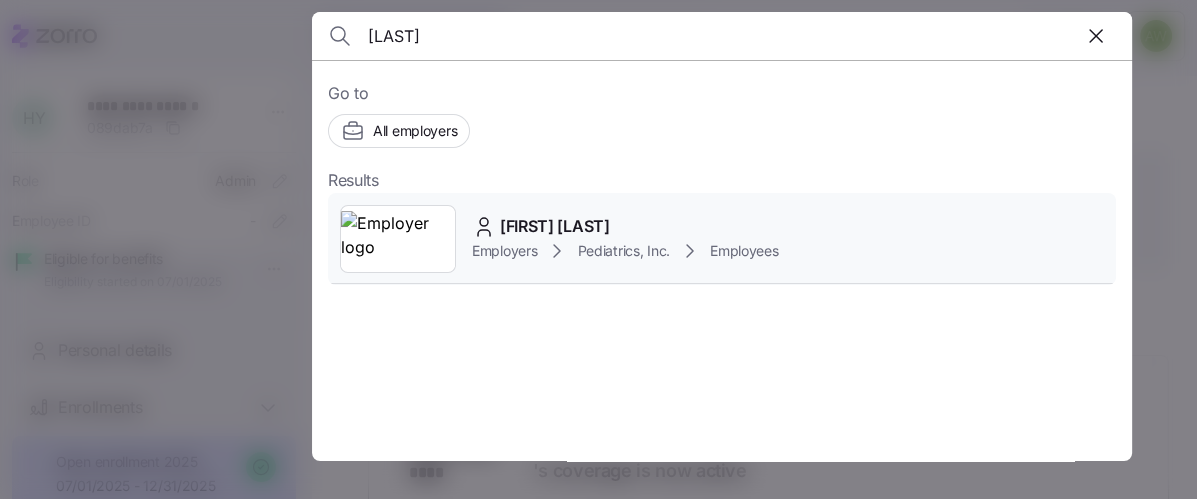 click on "Employers" at bounding box center (504, 251) 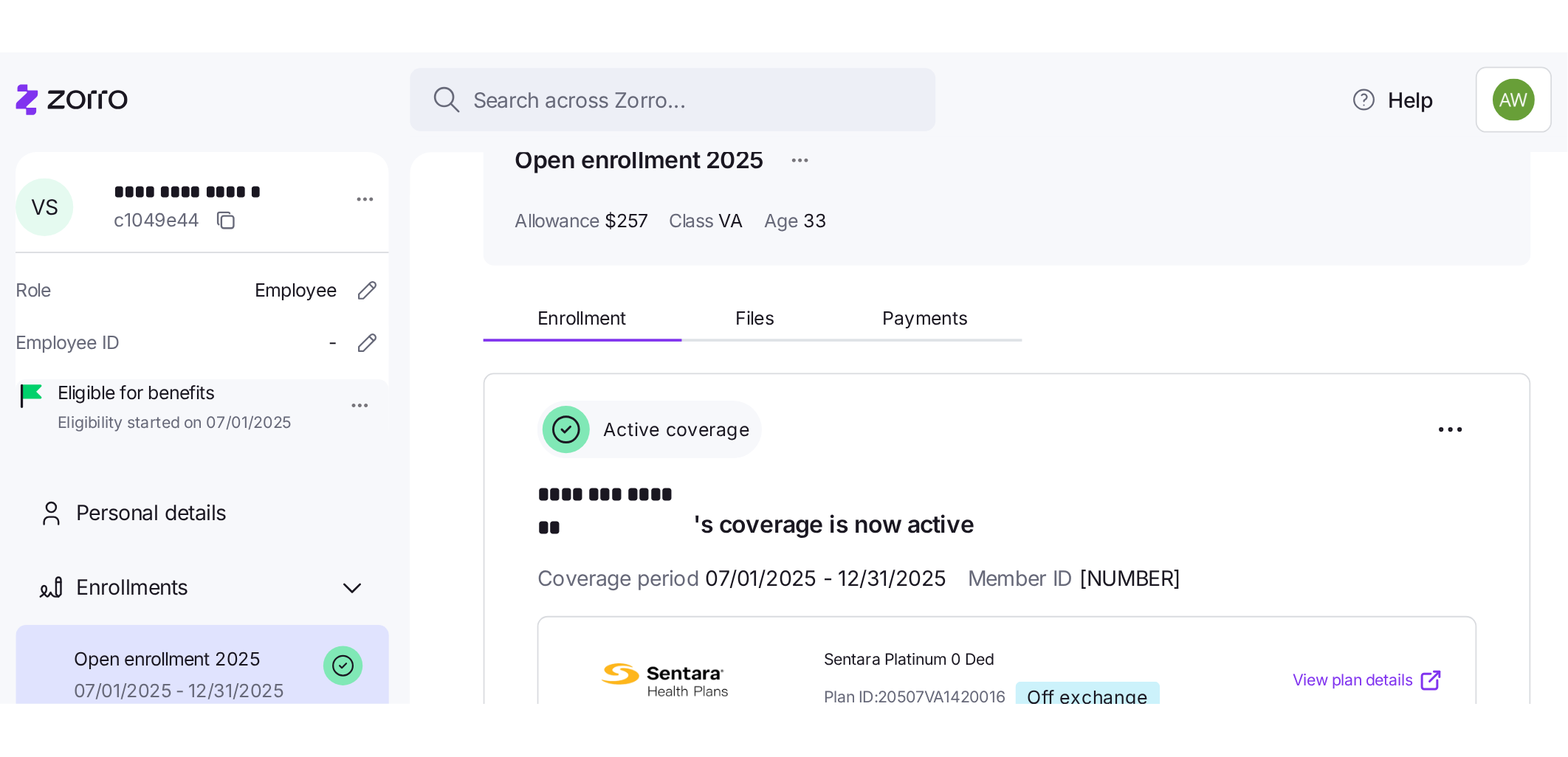 scroll, scrollTop: 82, scrollLeft: 0, axis: vertical 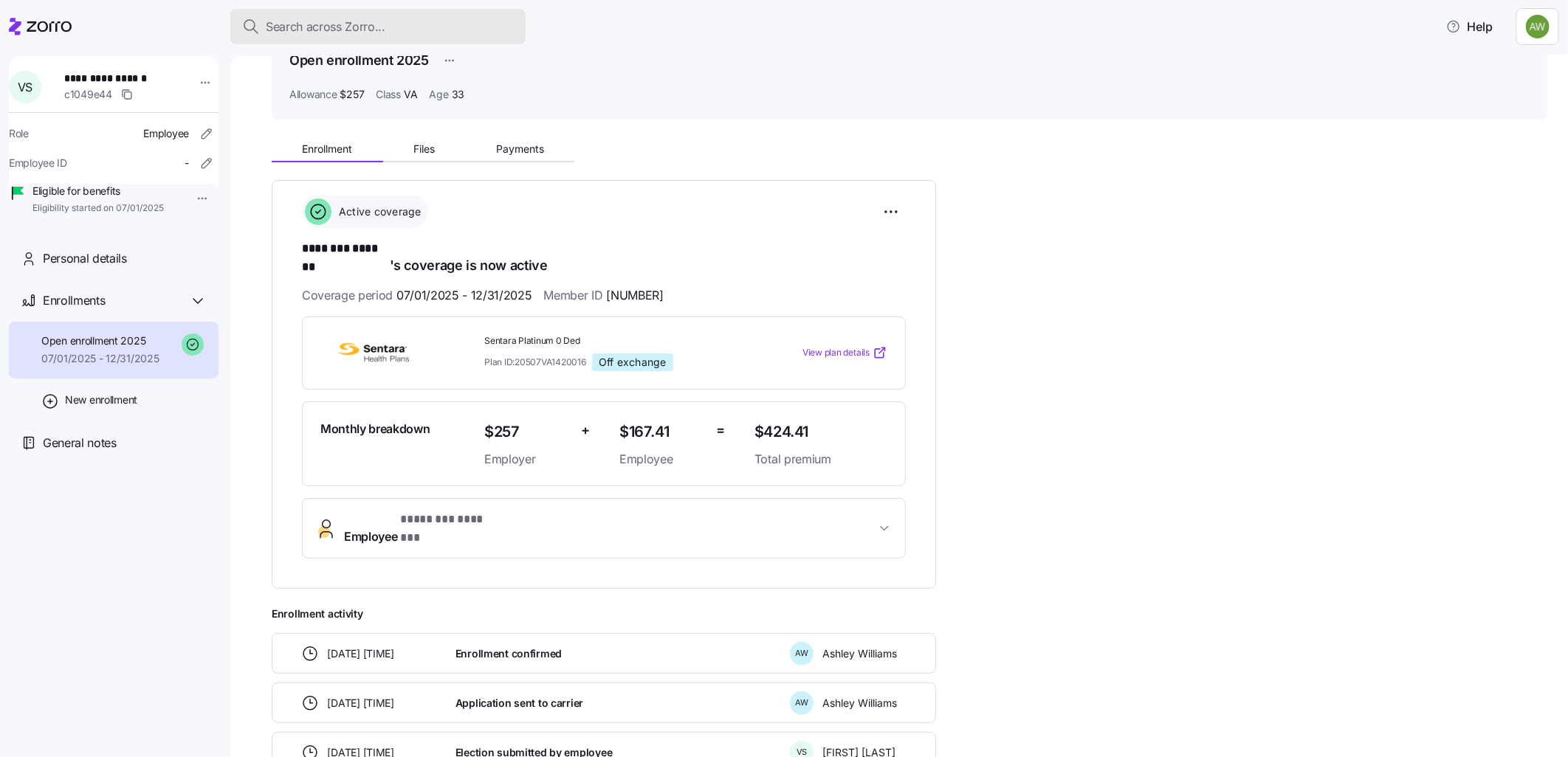 click on "Search across Zorro..." at bounding box center (378, 27) 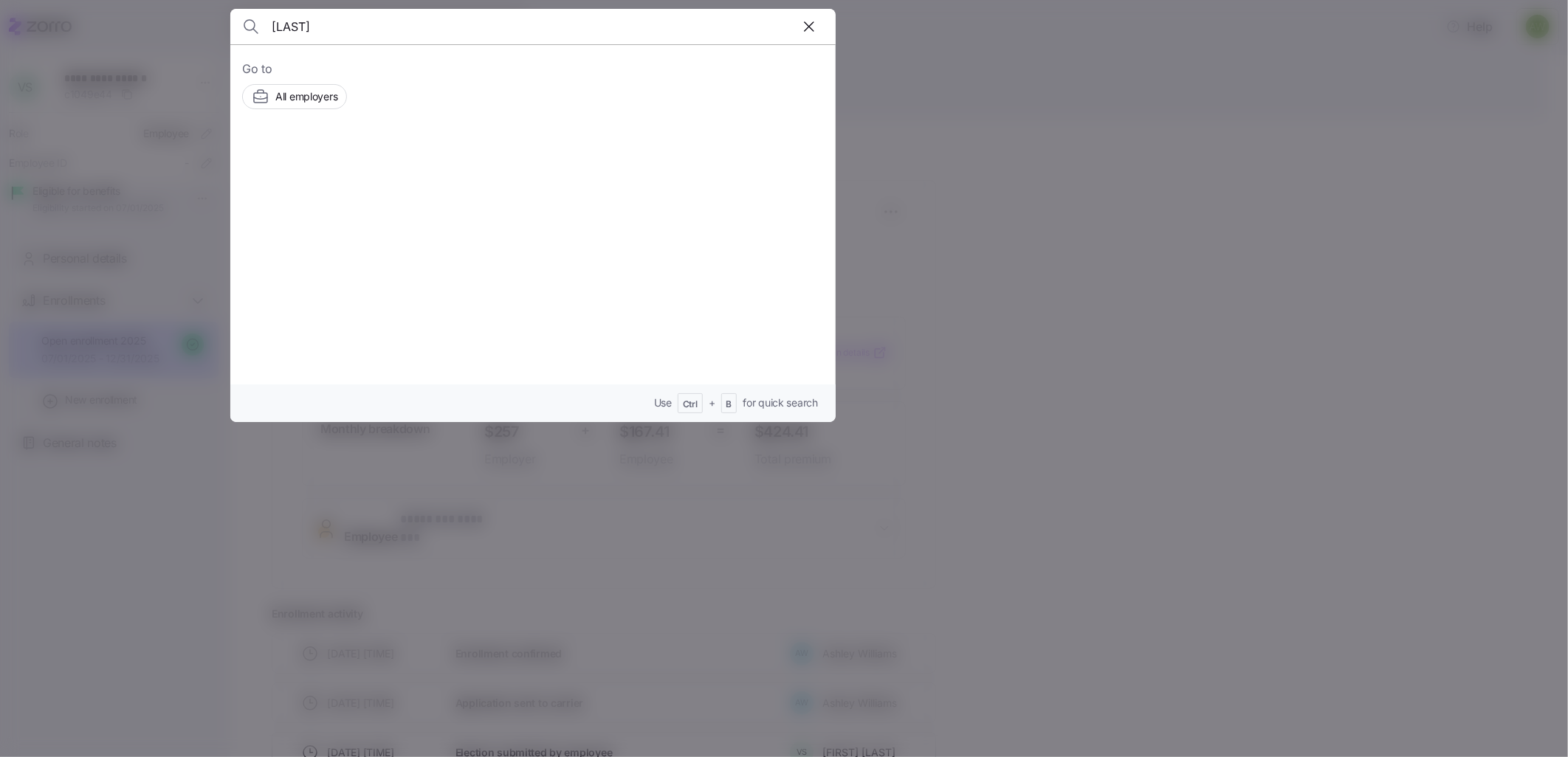 type on "[LAST]" 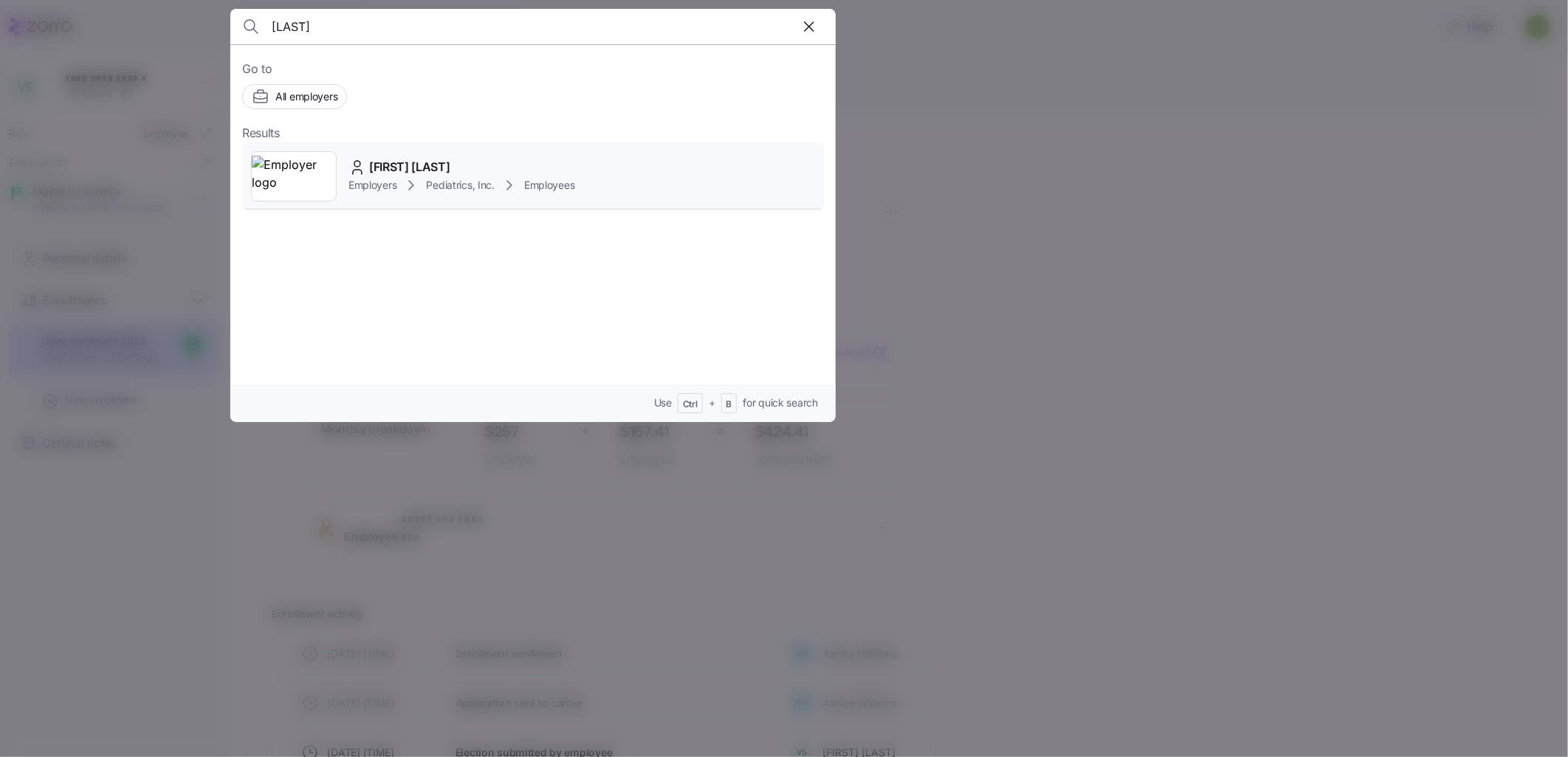 click on "[FIRST] [LAST]" at bounding box center (410, 167) 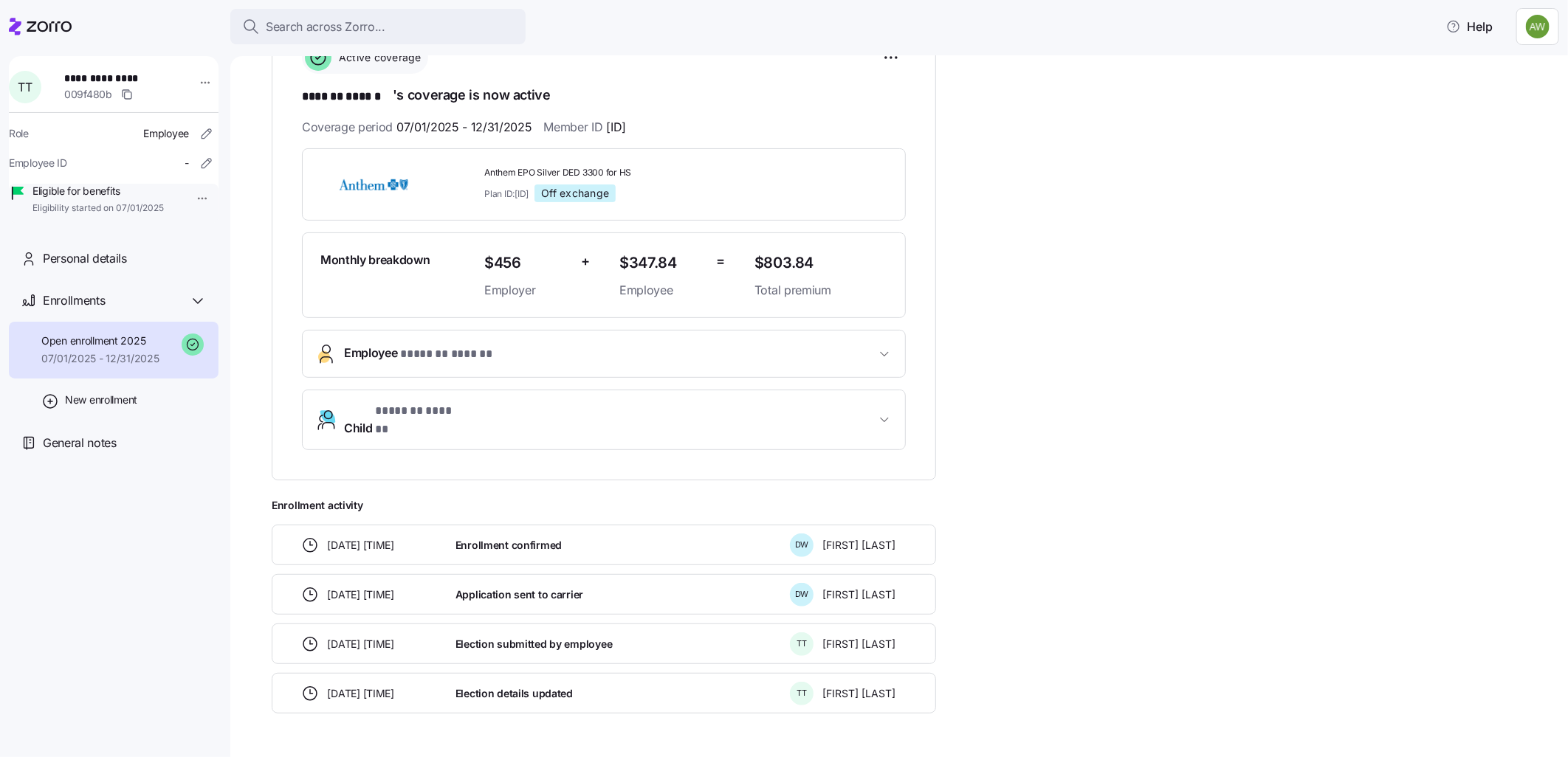 scroll, scrollTop: 246, scrollLeft: 0, axis: vertical 